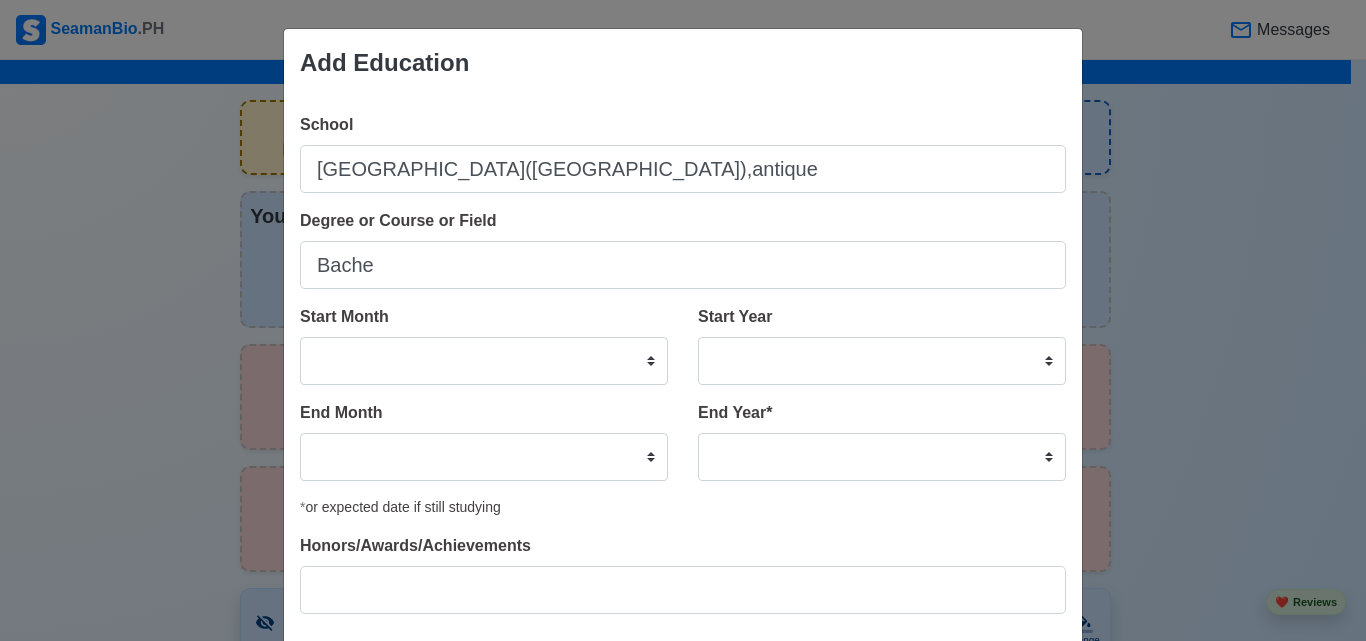 scroll, scrollTop: 1440, scrollLeft: 0, axis: vertical 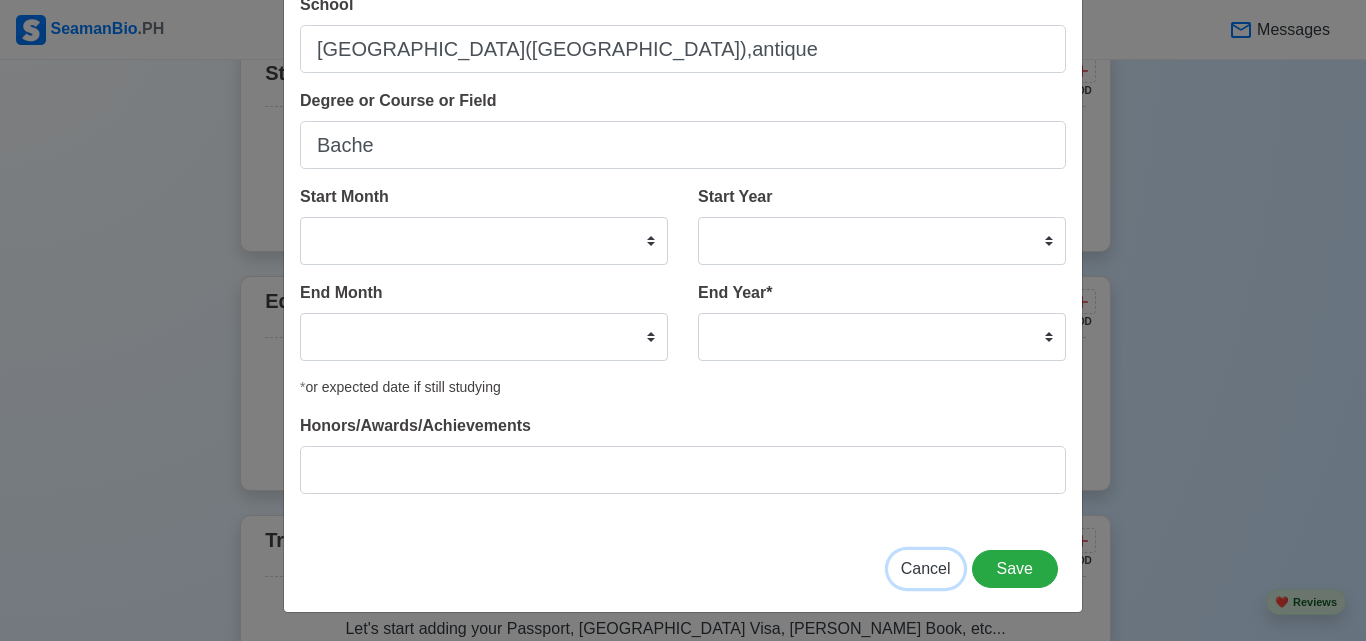 click on "Cancel" at bounding box center (926, 568) 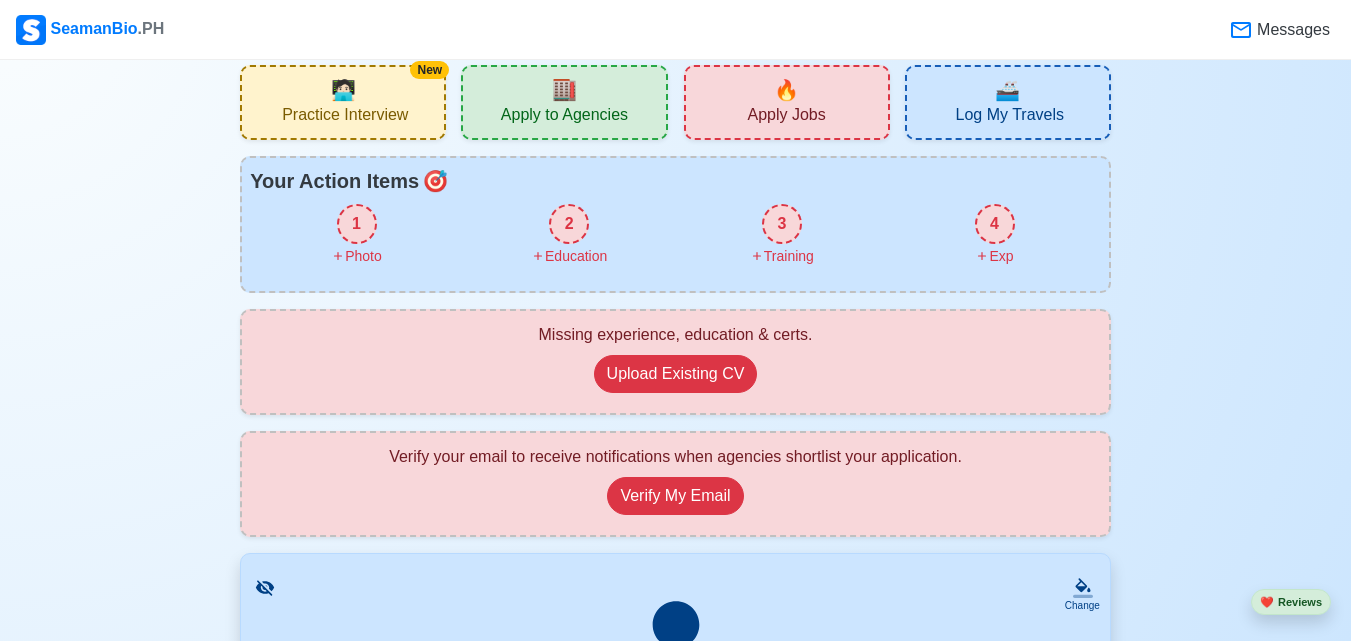 scroll, scrollTop: 0, scrollLeft: 0, axis: both 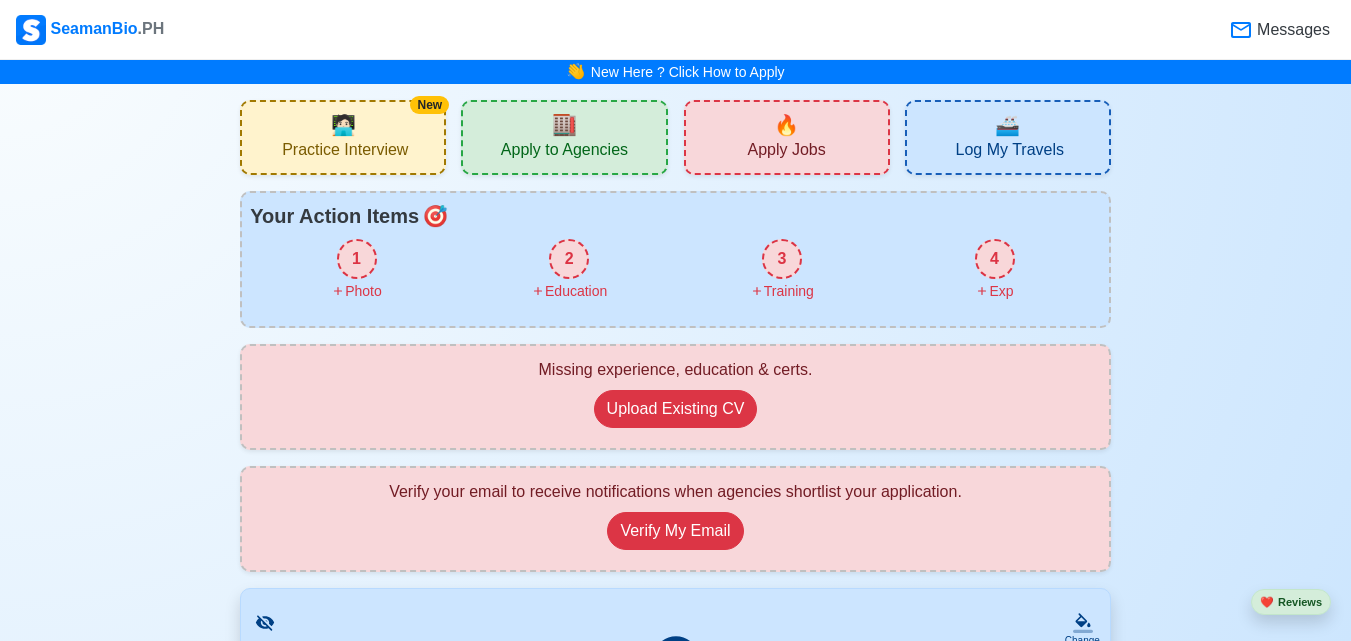 click on "Apply to Agencies" at bounding box center (564, 152) 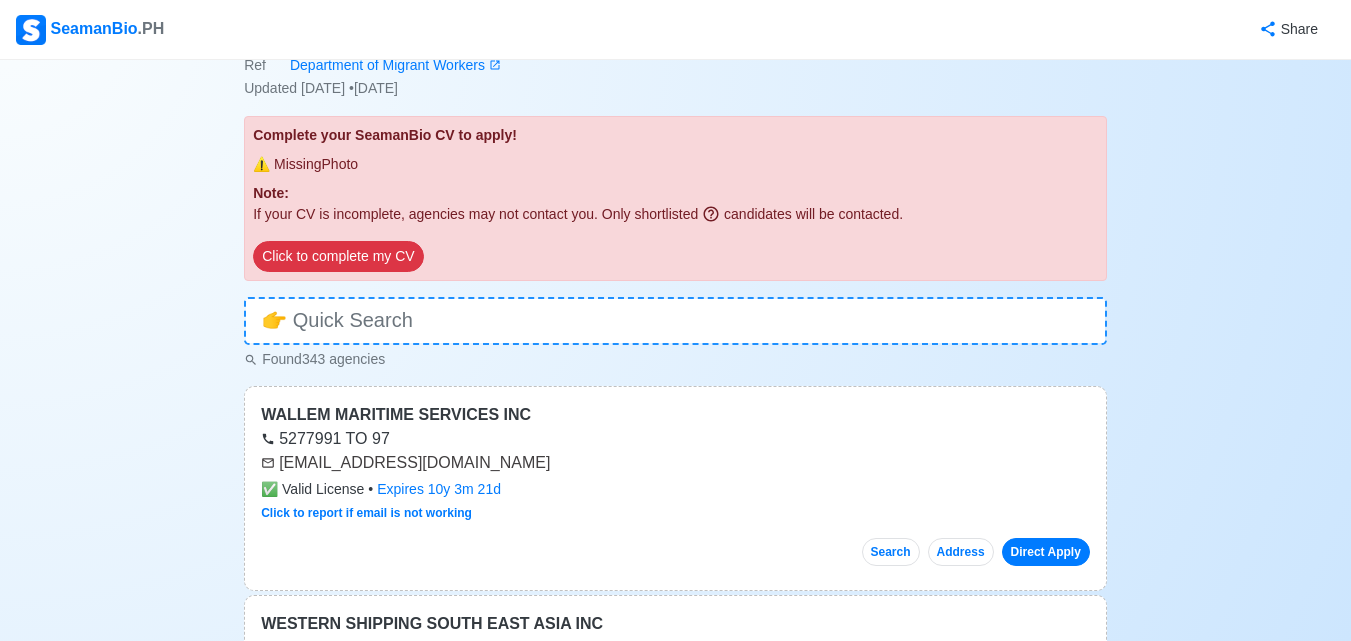 scroll, scrollTop: 0, scrollLeft: 0, axis: both 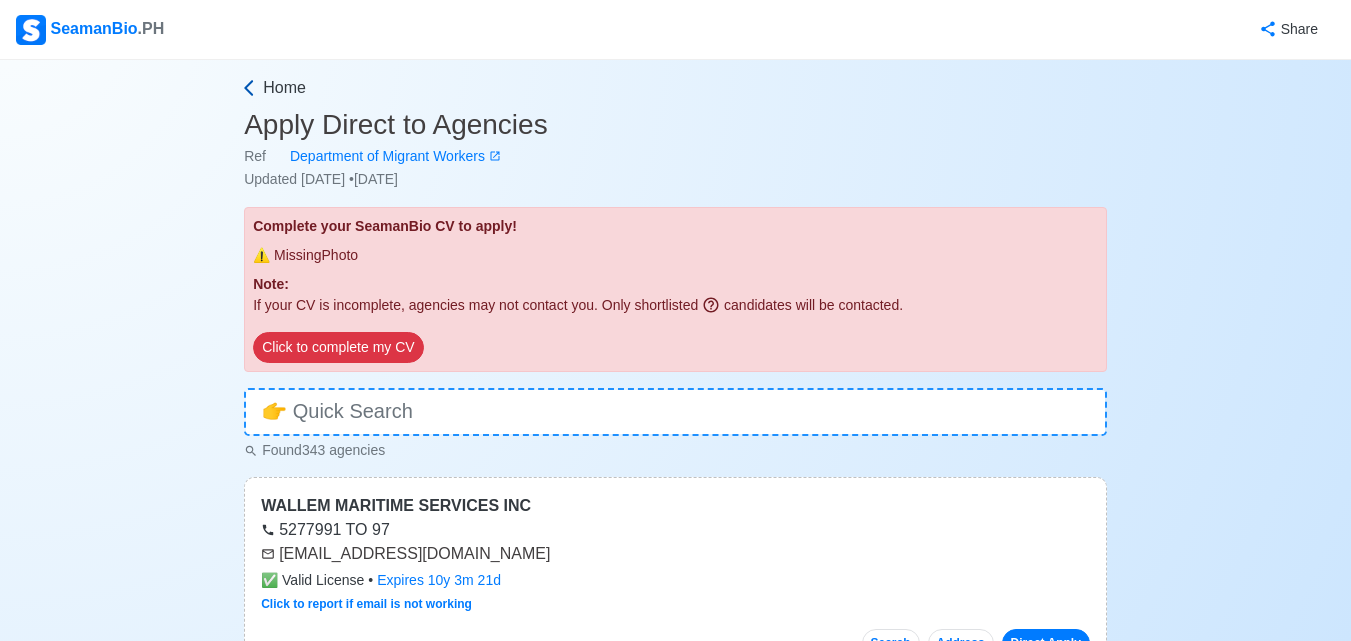 click 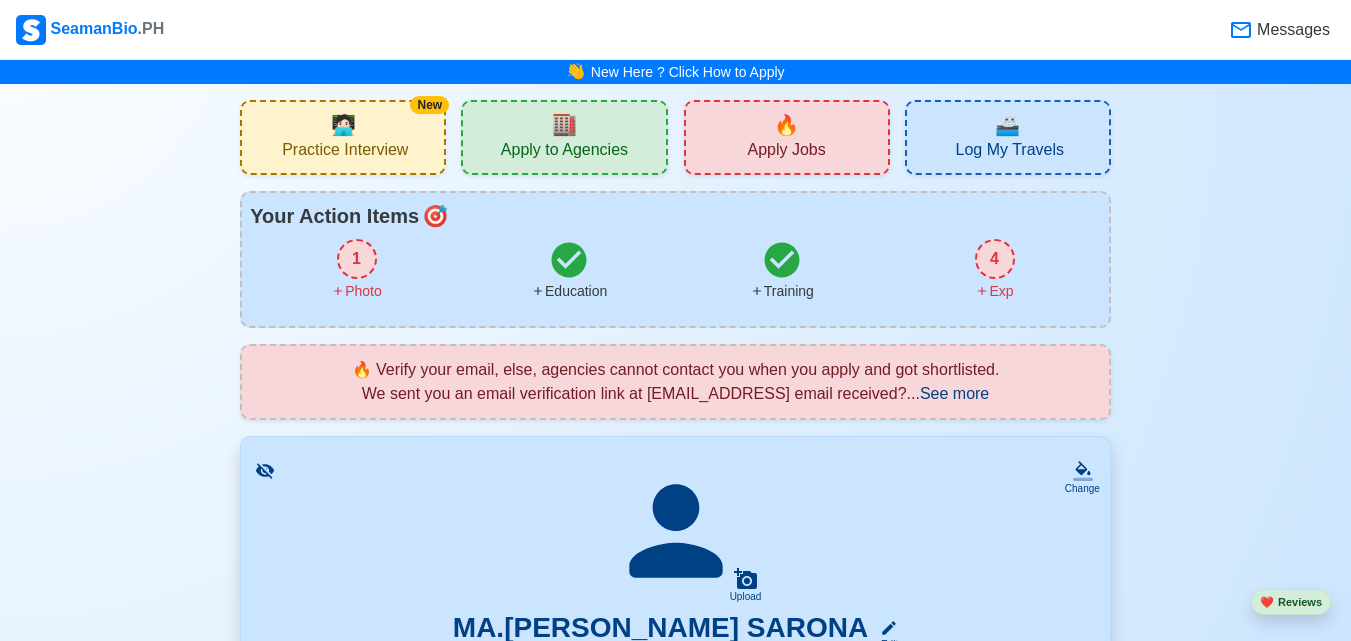 click on "Apply Jobs" at bounding box center (786, 152) 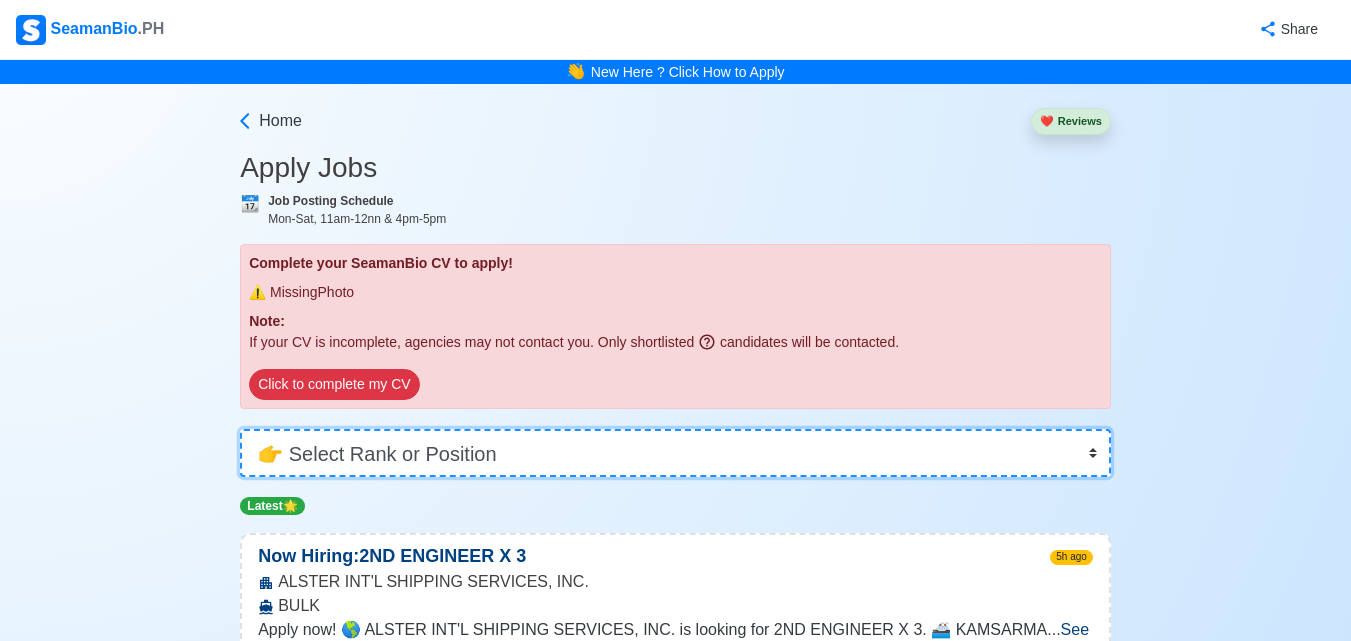 click on "👉 Select Rank or Position Master Chief Officer 2nd Officer 3rd Officer Junior Officer Chief Engineer 2nd Engineer 3rd Engineer 4th Engineer Gas Engineer Junior Engineer 1st Assistant Engineer 2nd Assistant Engineer 3rd Assistant Engineer ETO/ETR Electrician Electrical Engineer Oiler Fitter Welder Chief Cook Chef Cook [PERSON_NAME] Wiper Rigger Ordinary [PERSON_NAME] [PERSON_NAME] Motorman Pumpman Bosun Cadet Reefer Mechanic Operator Repairman Painter Steward Waiter Others" at bounding box center [675, 453] 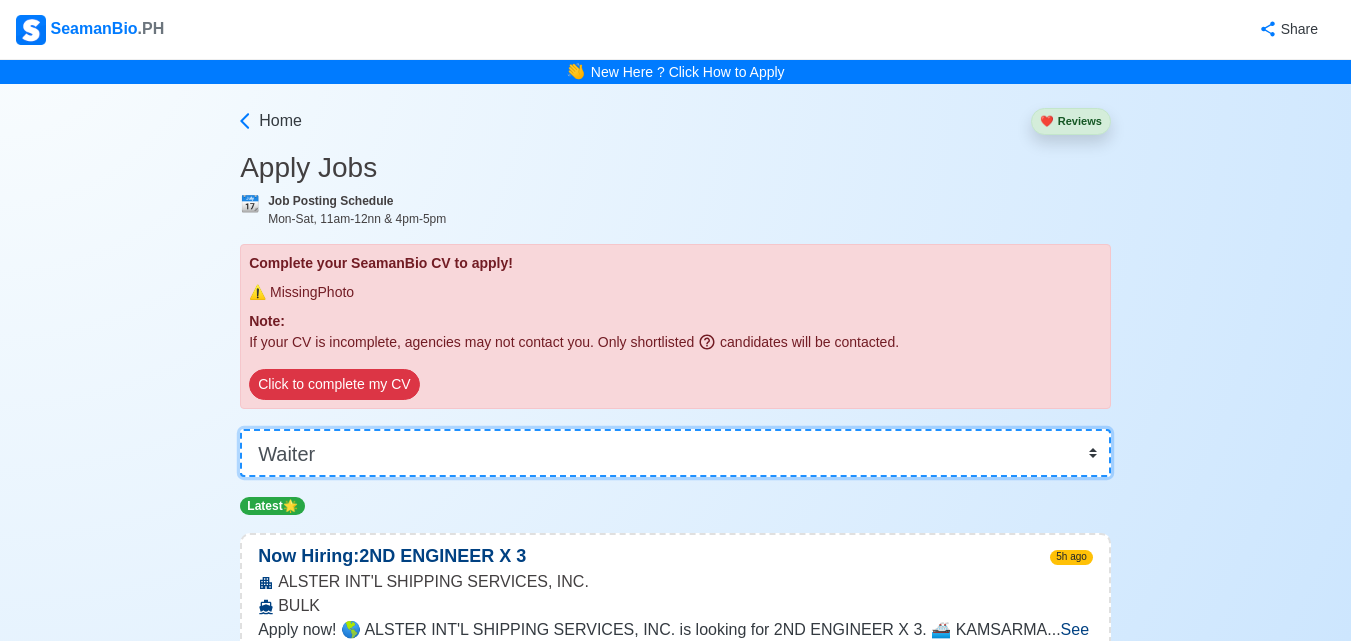 click on "👉 Select Rank or Position Master Chief Officer 2nd Officer 3rd Officer Junior Officer Chief Engineer 2nd Engineer 3rd Engineer 4th Engineer Gas Engineer Junior Engineer 1st Assistant Engineer 2nd Assistant Engineer 3rd Assistant Engineer ETO/ETR Electrician Electrical Engineer Oiler Fitter Welder Chief Cook Chef Cook [PERSON_NAME] Wiper Rigger Ordinary [PERSON_NAME] [PERSON_NAME] Motorman Pumpman Bosun Cadet Reefer Mechanic Operator Repairman Painter Steward Waiter Others" at bounding box center [675, 453] 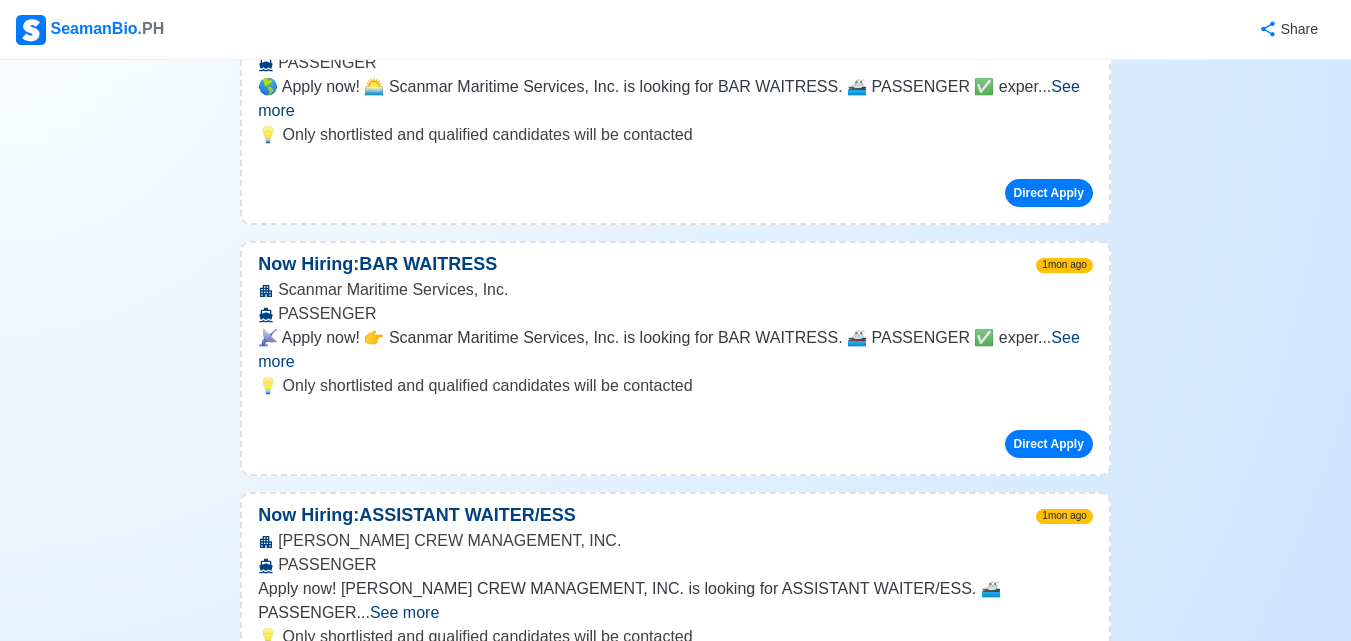 scroll, scrollTop: 600, scrollLeft: 0, axis: vertical 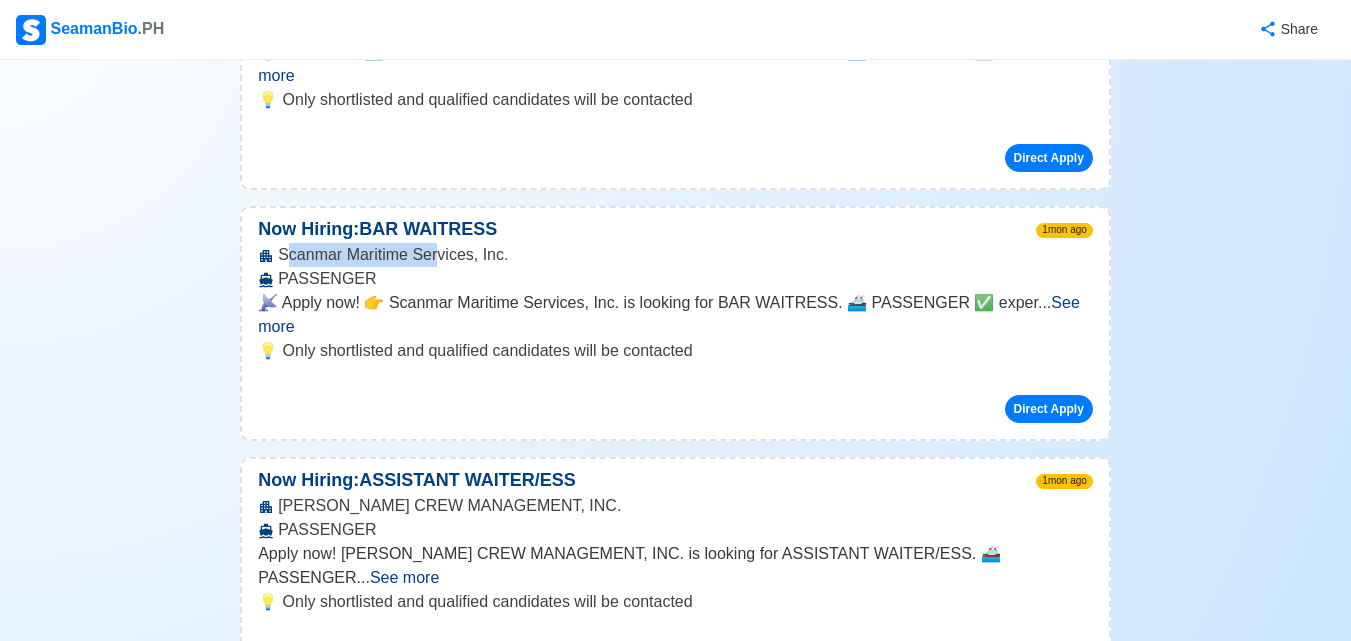 drag, startPoint x: 283, startPoint y: 234, endPoint x: 436, endPoint y: 232, distance: 153.01308 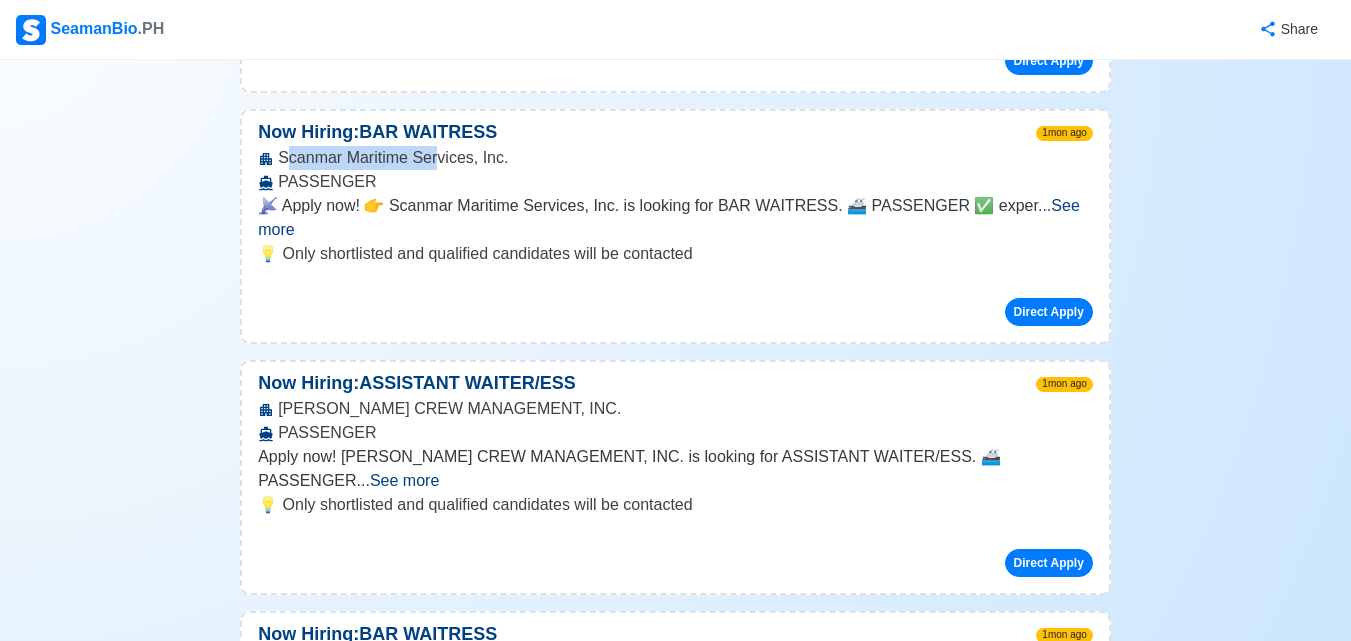 scroll, scrollTop: 700, scrollLeft: 0, axis: vertical 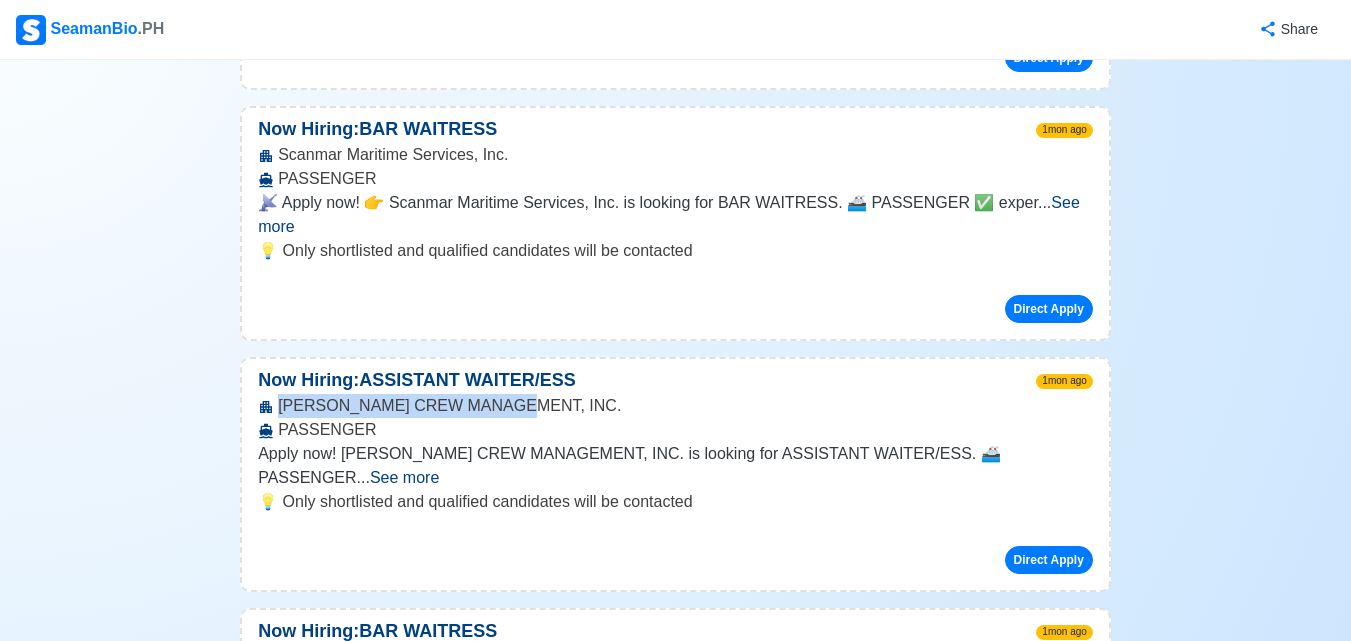 drag, startPoint x: 283, startPoint y: 358, endPoint x: 507, endPoint y: 351, distance: 224.10934 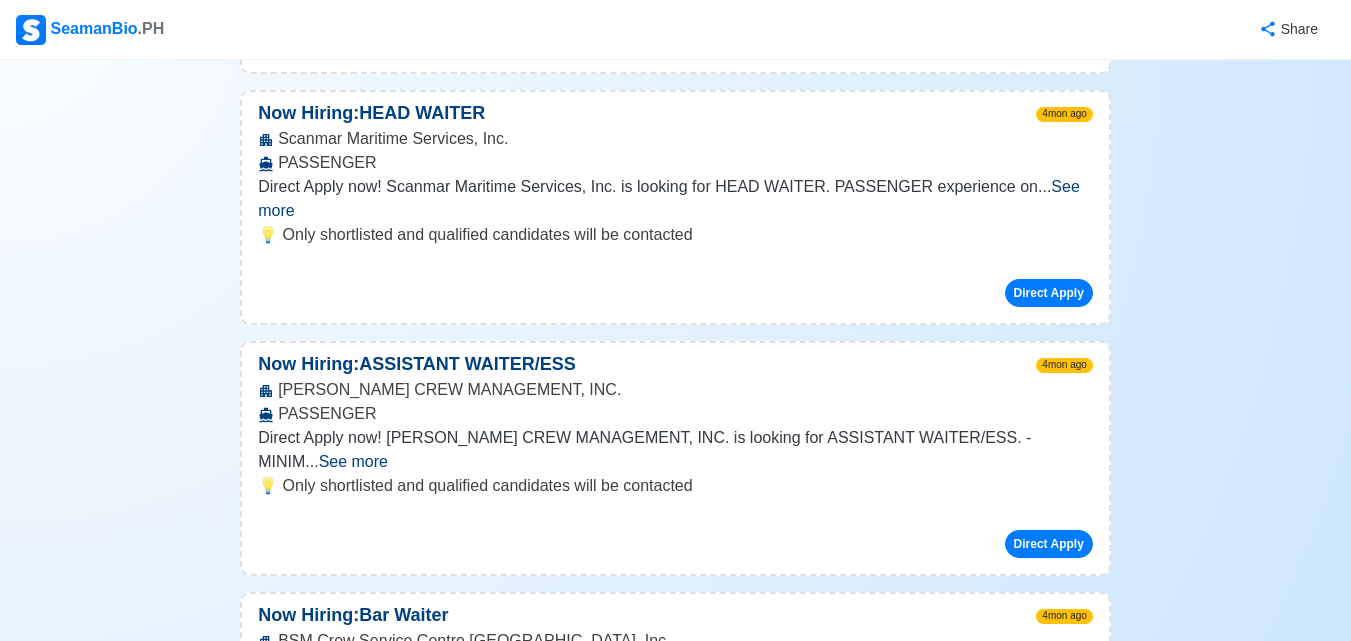 scroll, scrollTop: 2800, scrollLeft: 0, axis: vertical 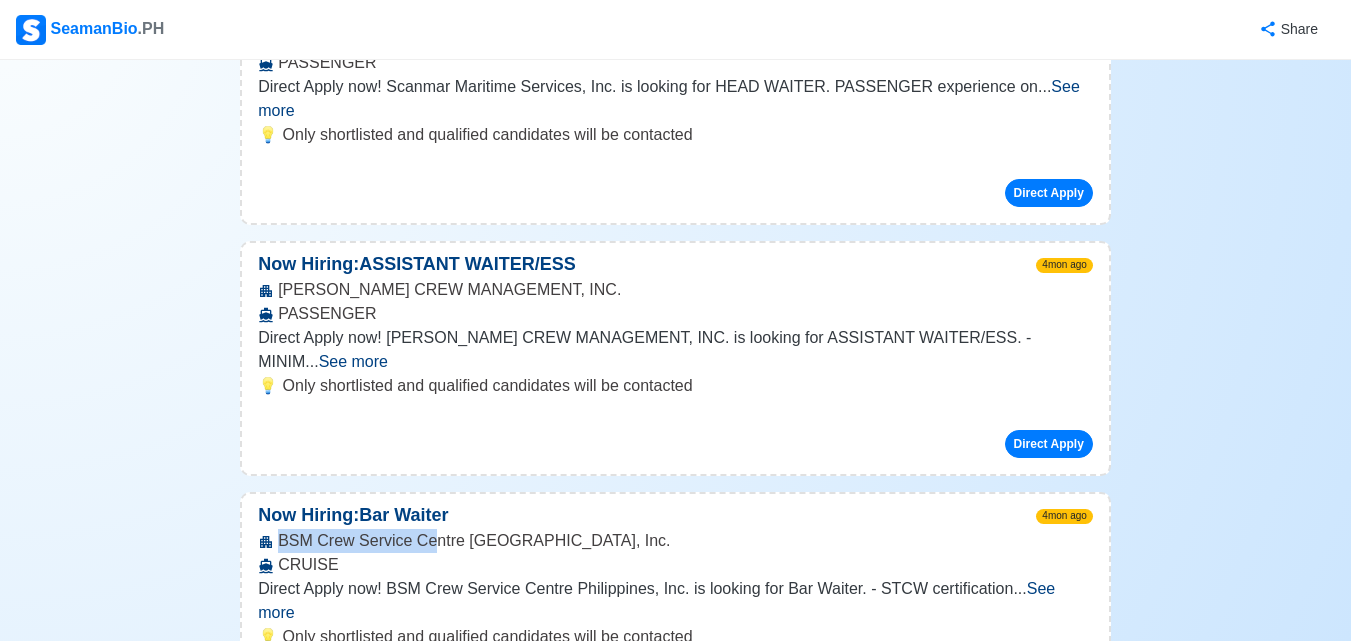 drag, startPoint x: 282, startPoint y: 304, endPoint x: 426, endPoint y: 303, distance: 144.00348 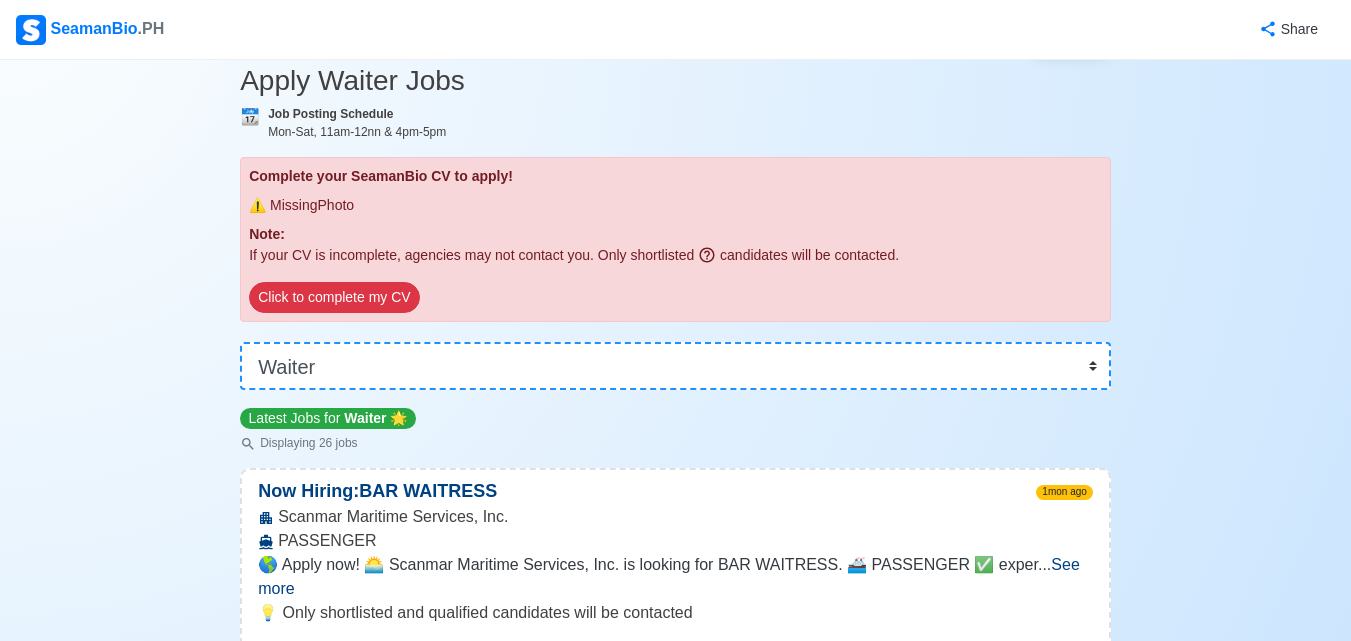 scroll, scrollTop: 0, scrollLeft: 0, axis: both 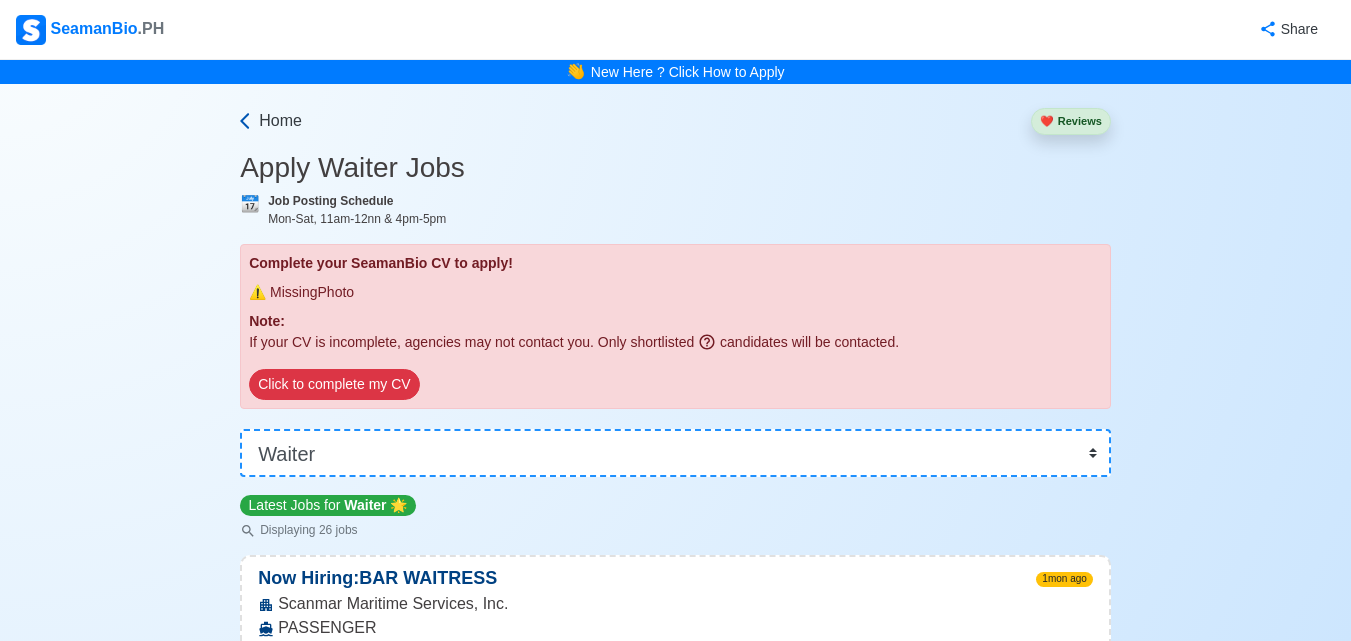 click on "Home" at bounding box center (280, 121) 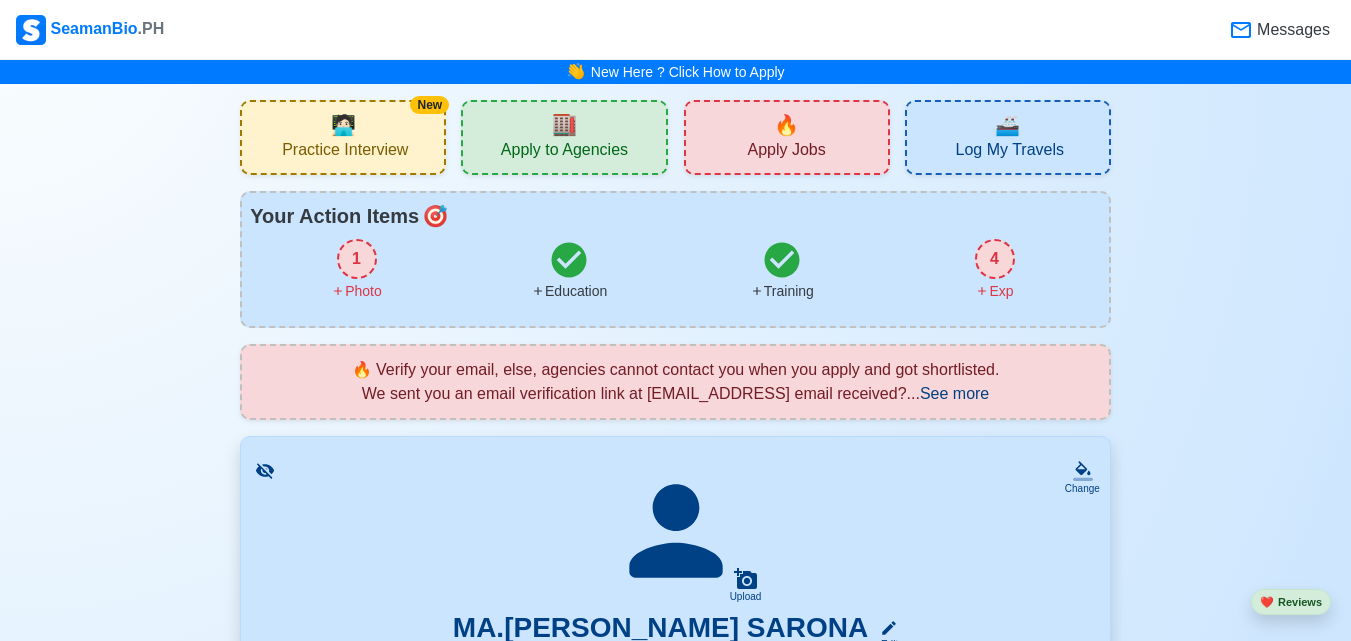 click on "Apply to Agencies" at bounding box center (564, 152) 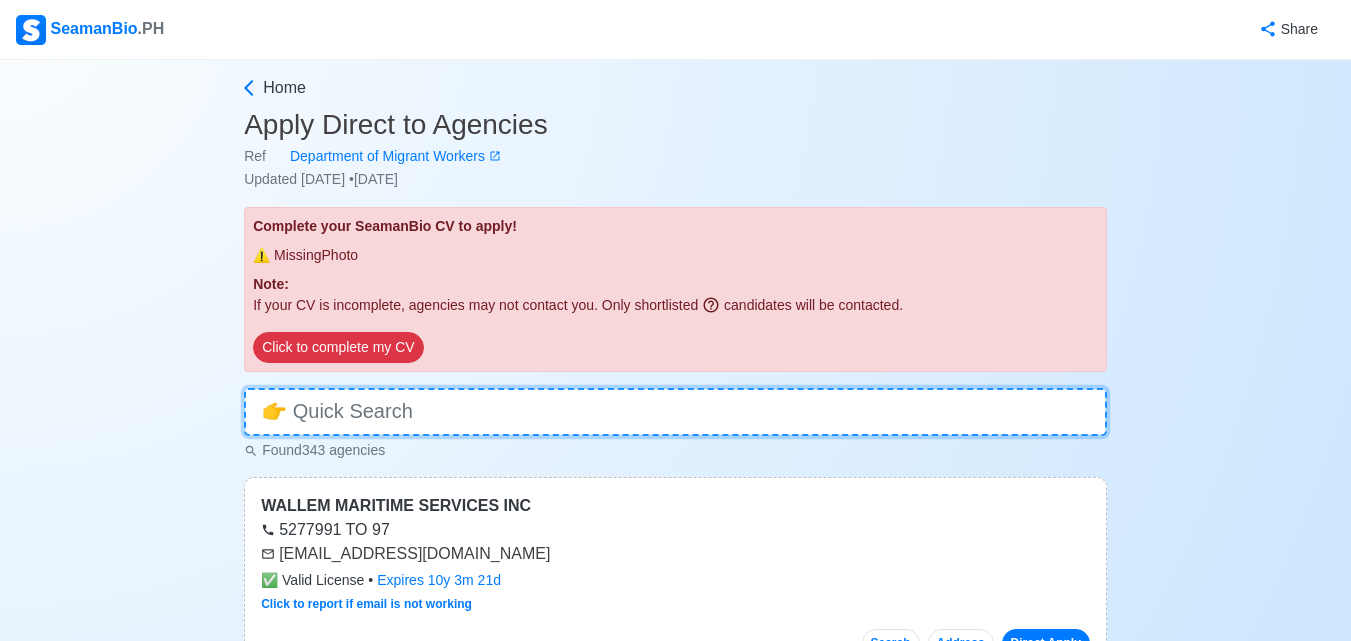 click at bounding box center (675, 412) 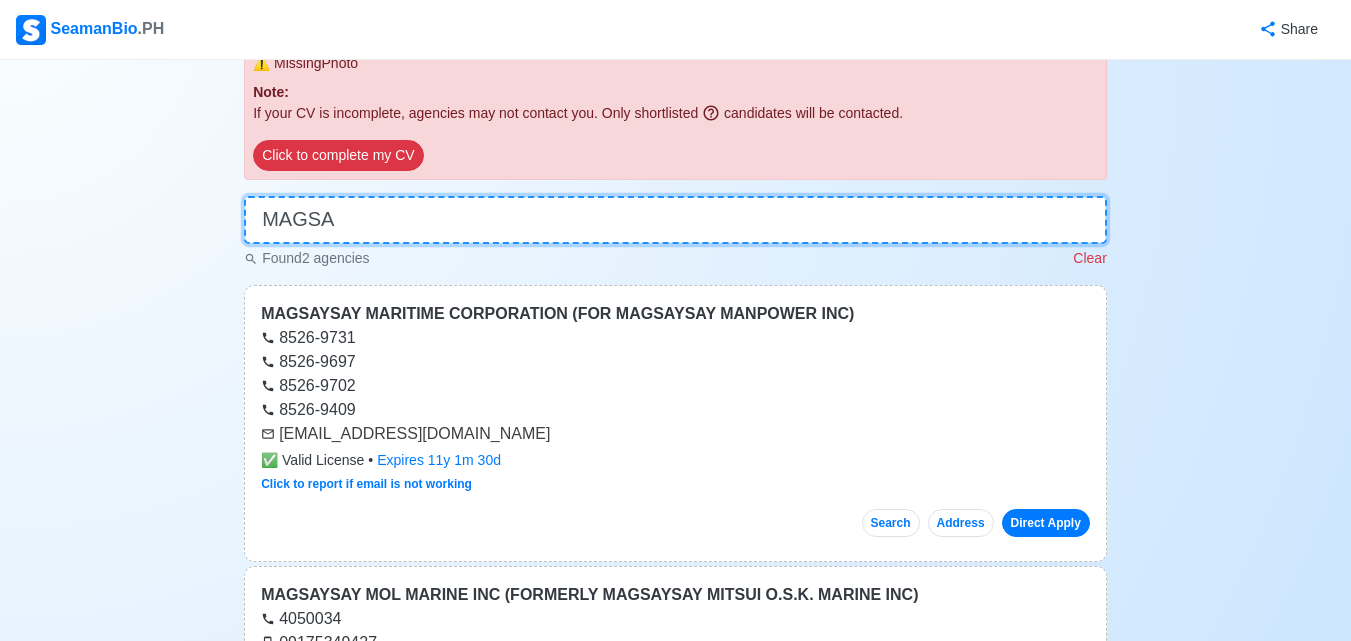scroll, scrollTop: 200, scrollLeft: 0, axis: vertical 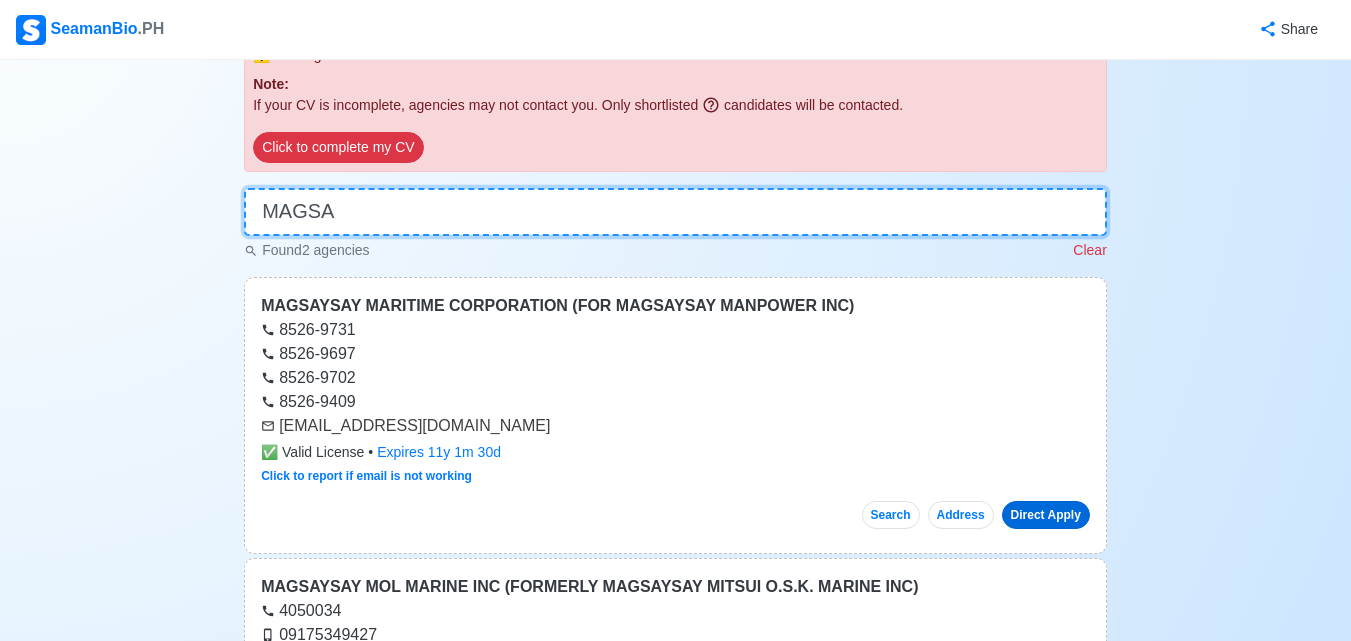 type on "MAGSA" 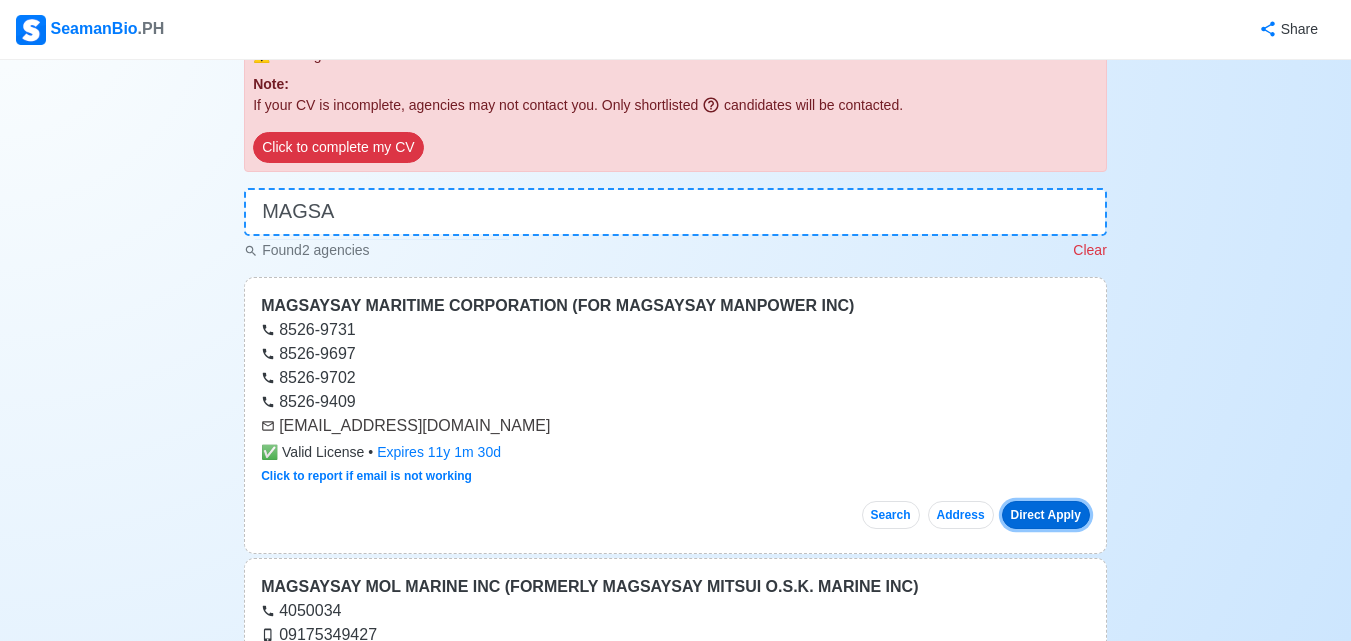 click on "Direct Apply" at bounding box center (1046, 515) 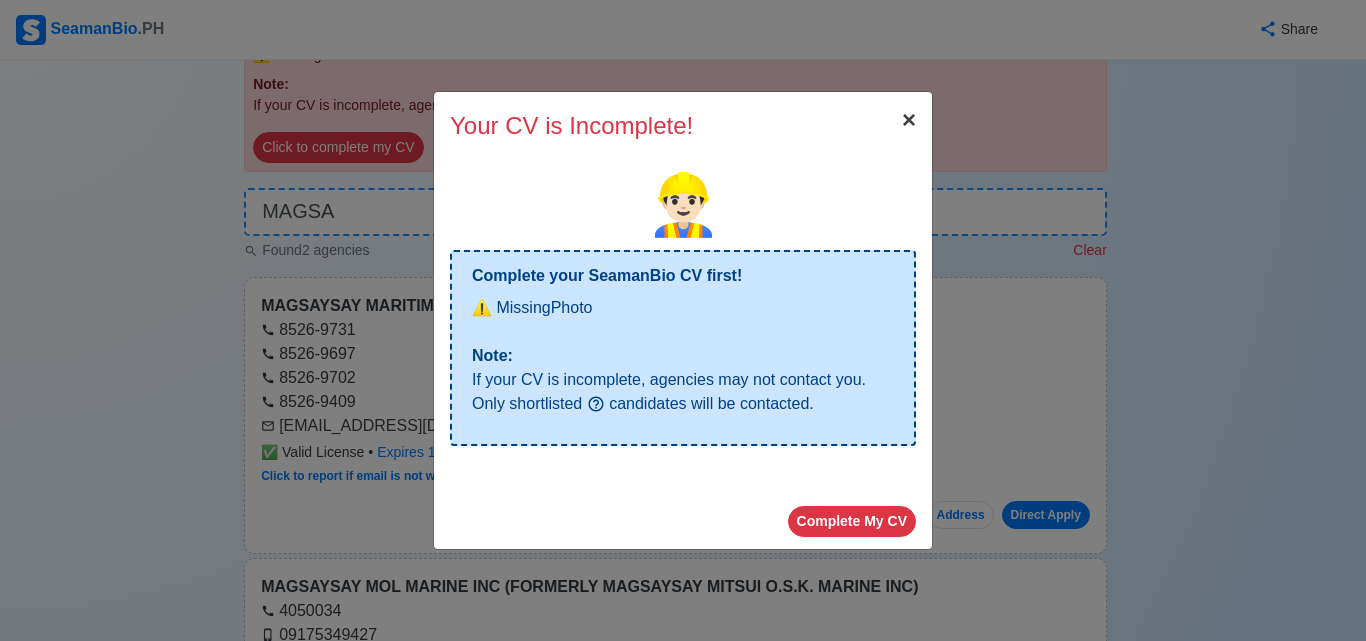 click on "×" at bounding box center [909, 119] 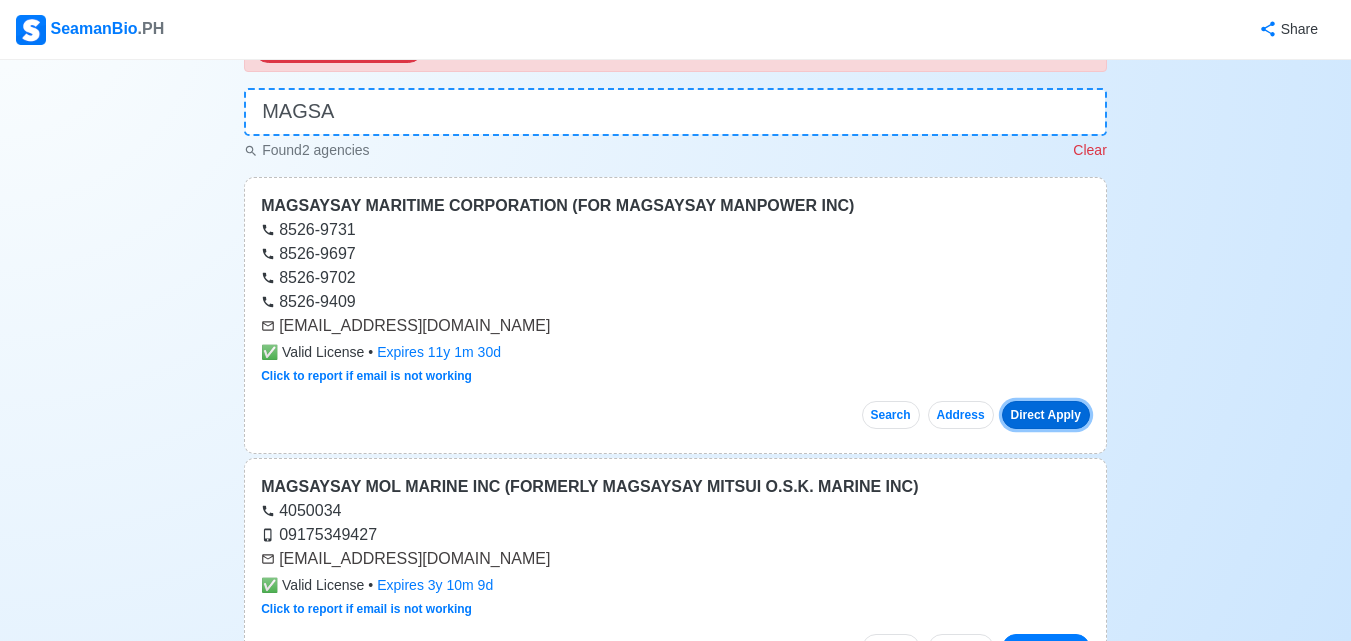 scroll, scrollTop: 0, scrollLeft: 0, axis: both 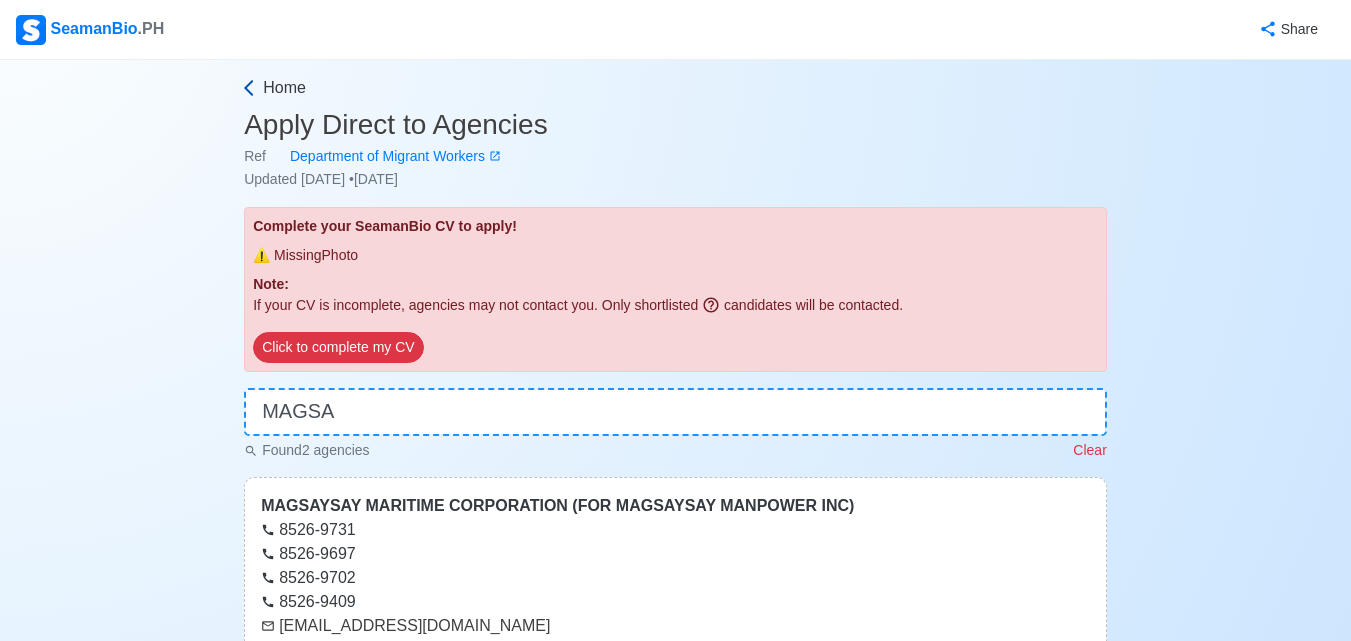 click 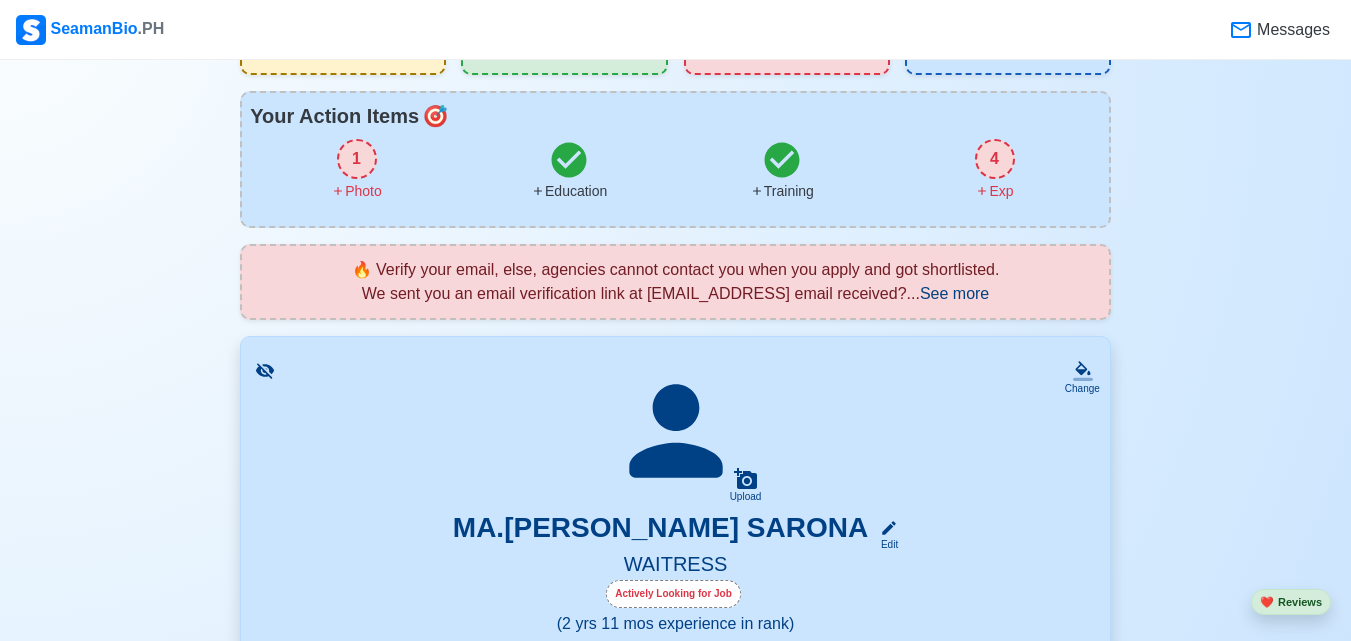 scroll, scrollTop: 0, scrollLeft: 0, axis: both 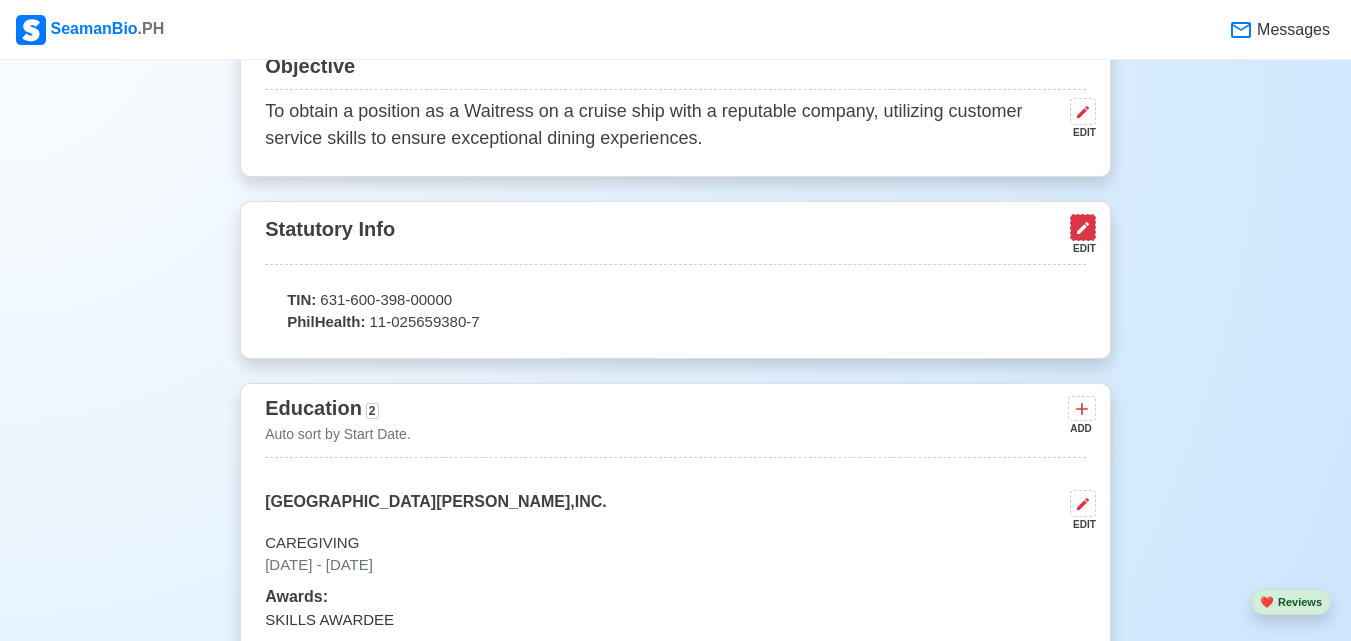 click 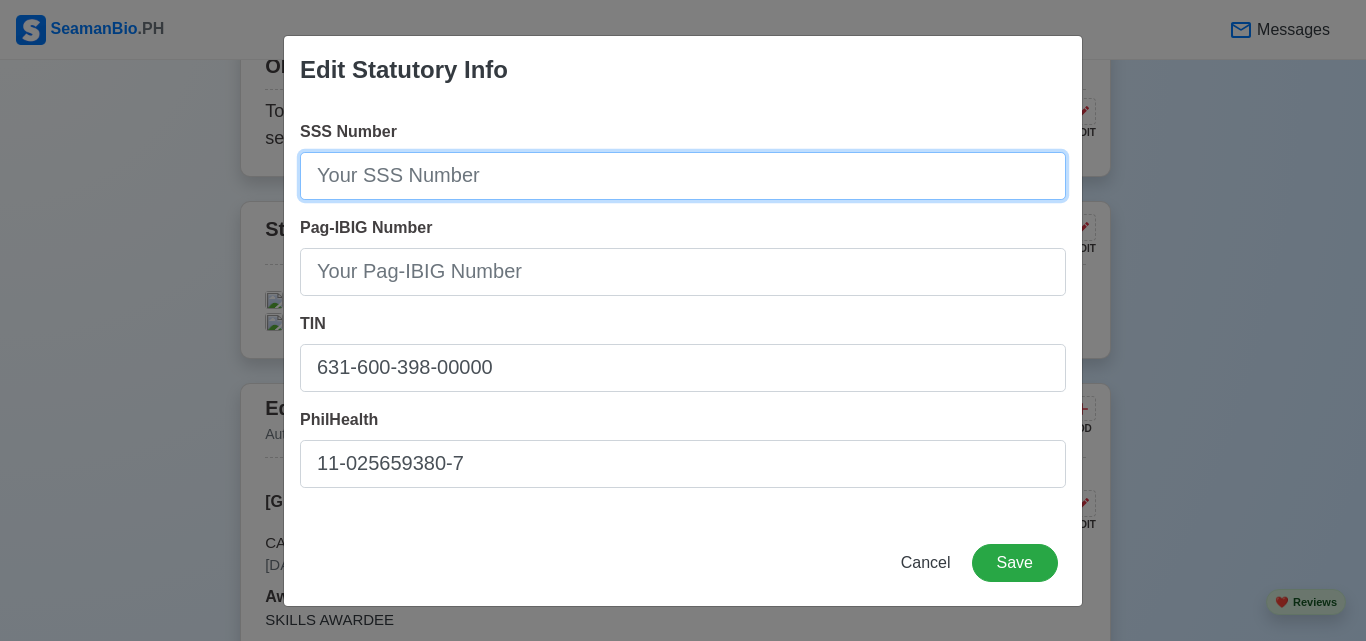 click on "SSS Number" at bounding box center (683, 176) 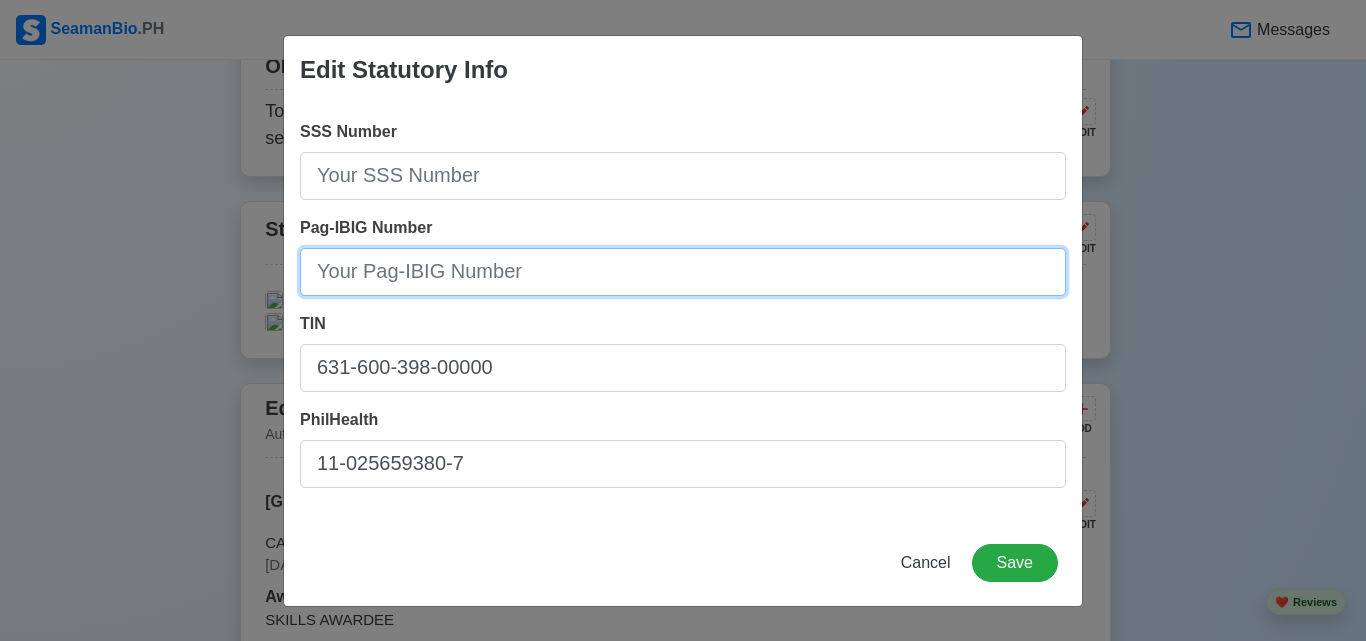 click on "Pag-IBIG Number" at bounding box center (683, 272) 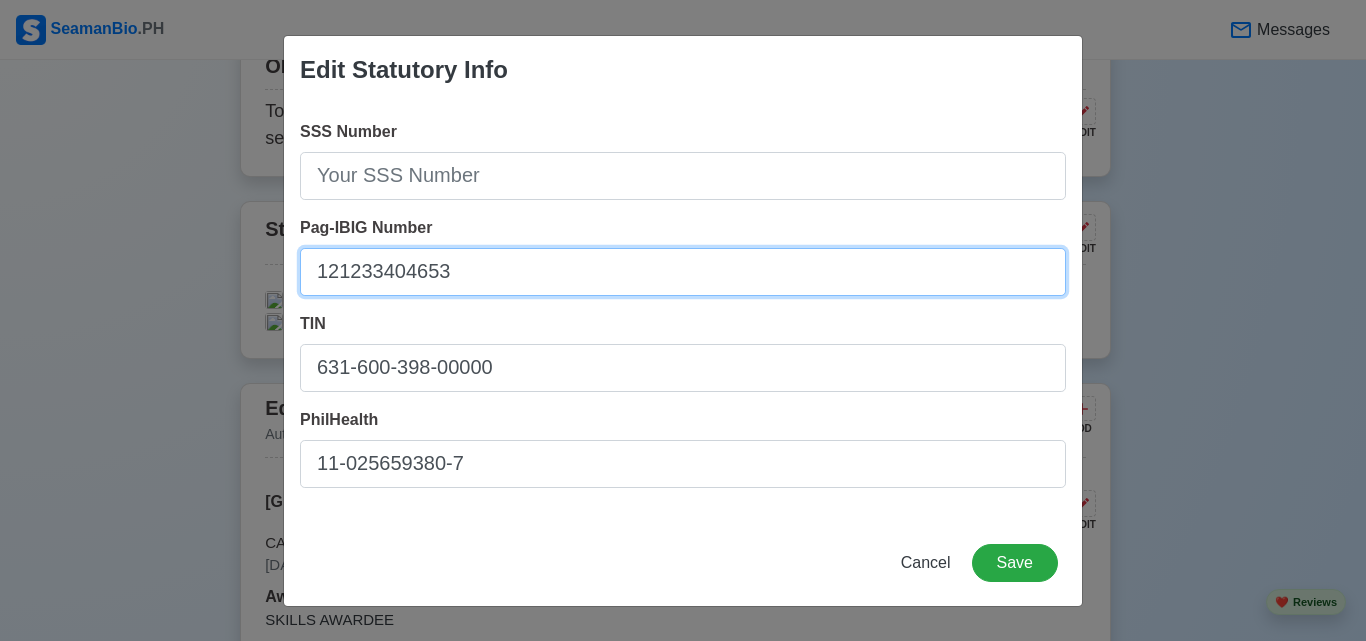 type on "121233404653" 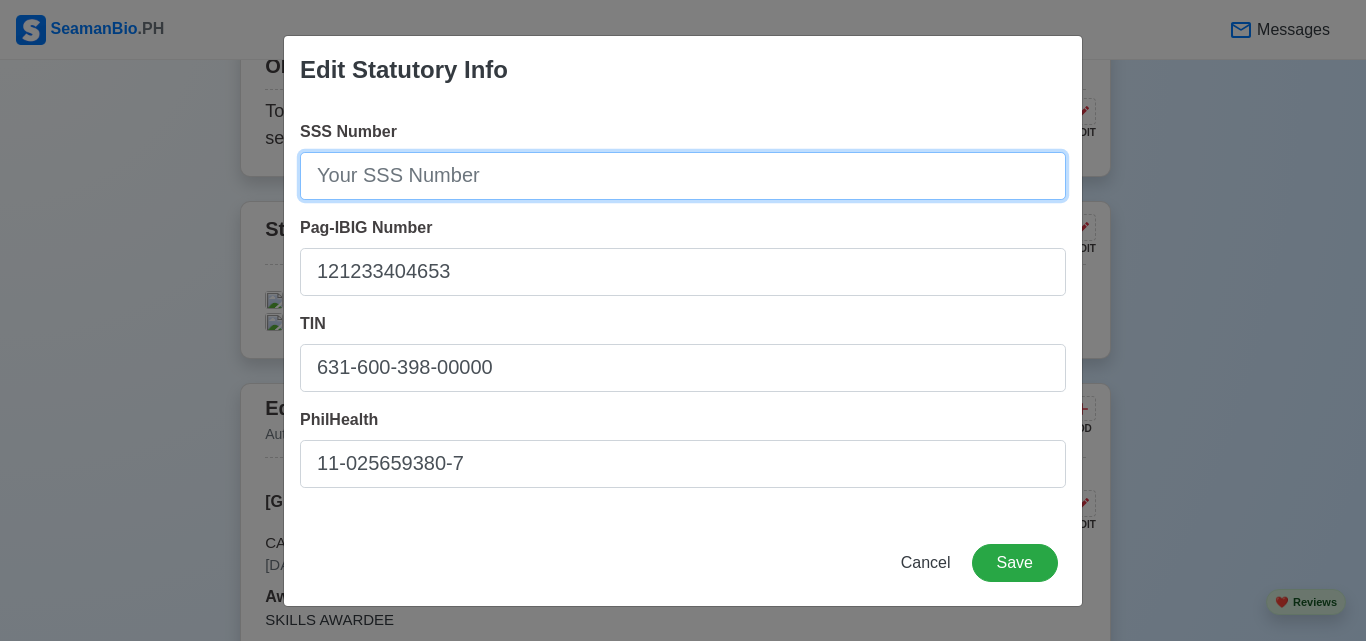click on "SSS Number" at bounding box center [683, 176] 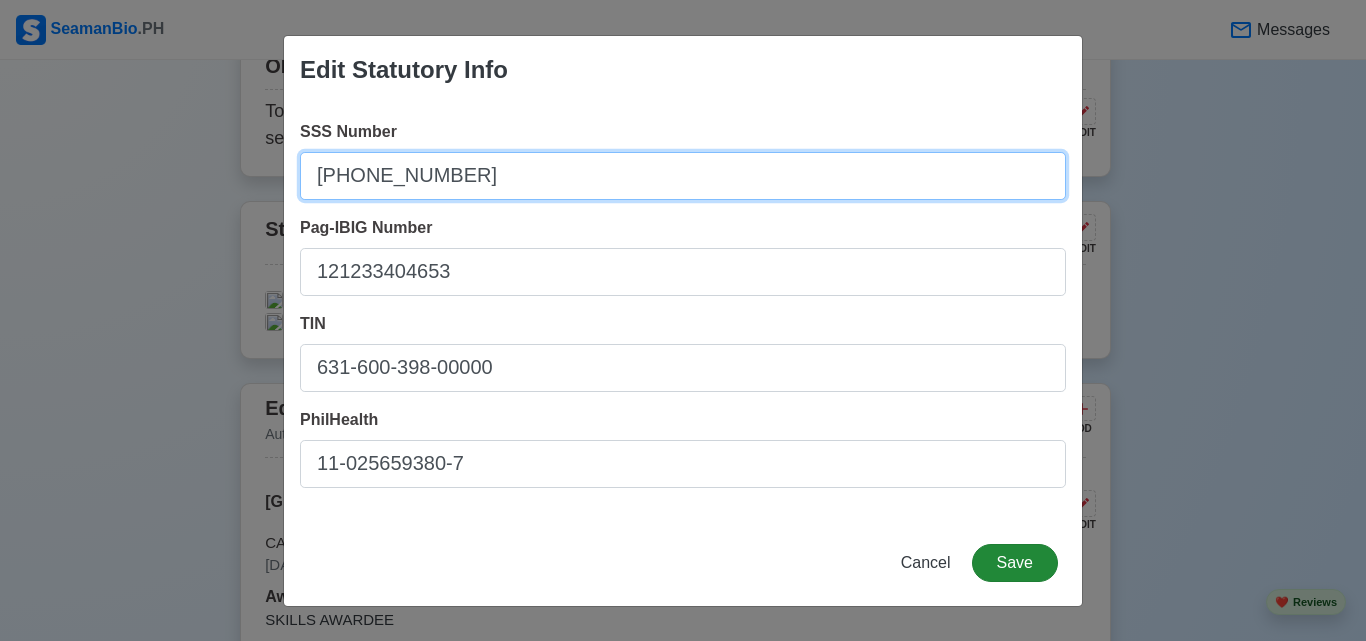 type on "07-3836320-0" 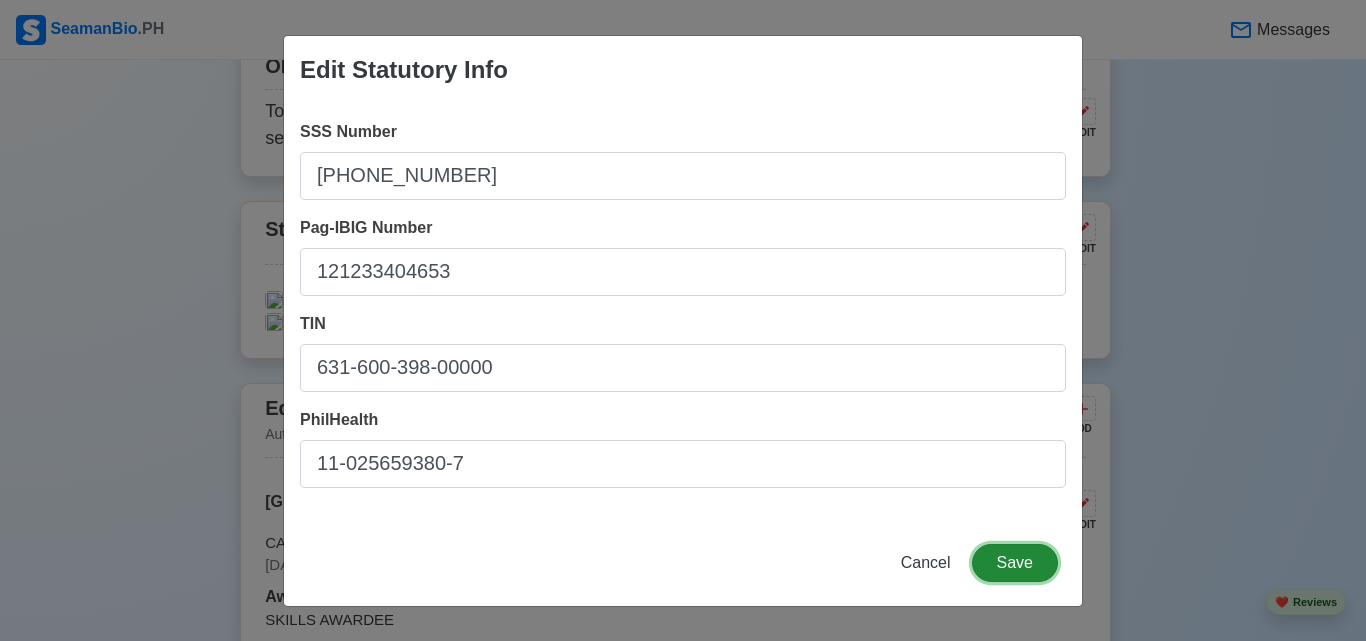 click on "Save" at bounding box center (1015, 563) 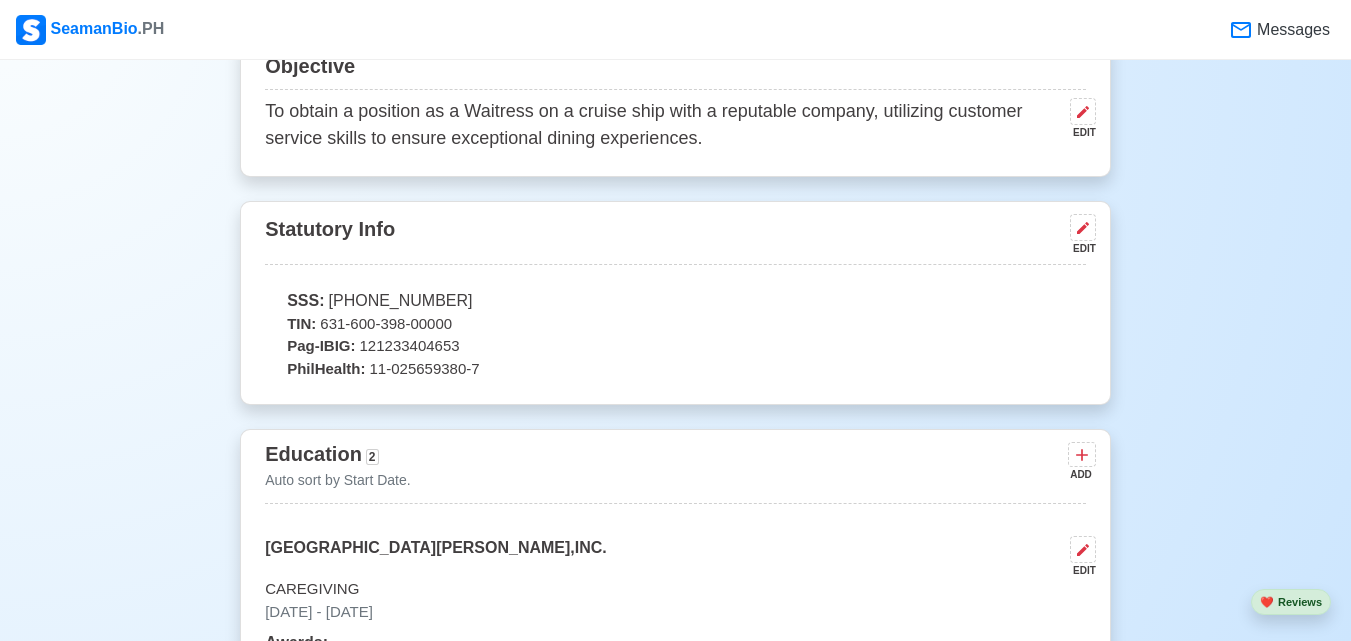 type 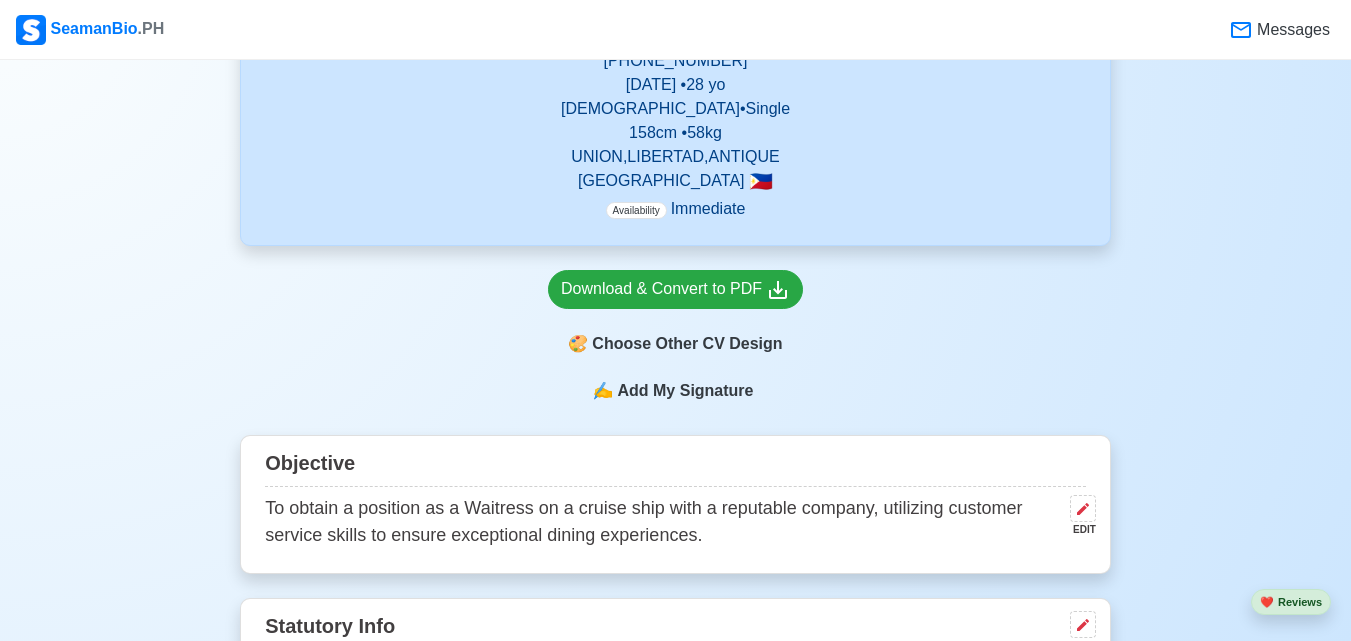 scroll, scrollTop: 640, scrollLeft: 0, axis: vertical 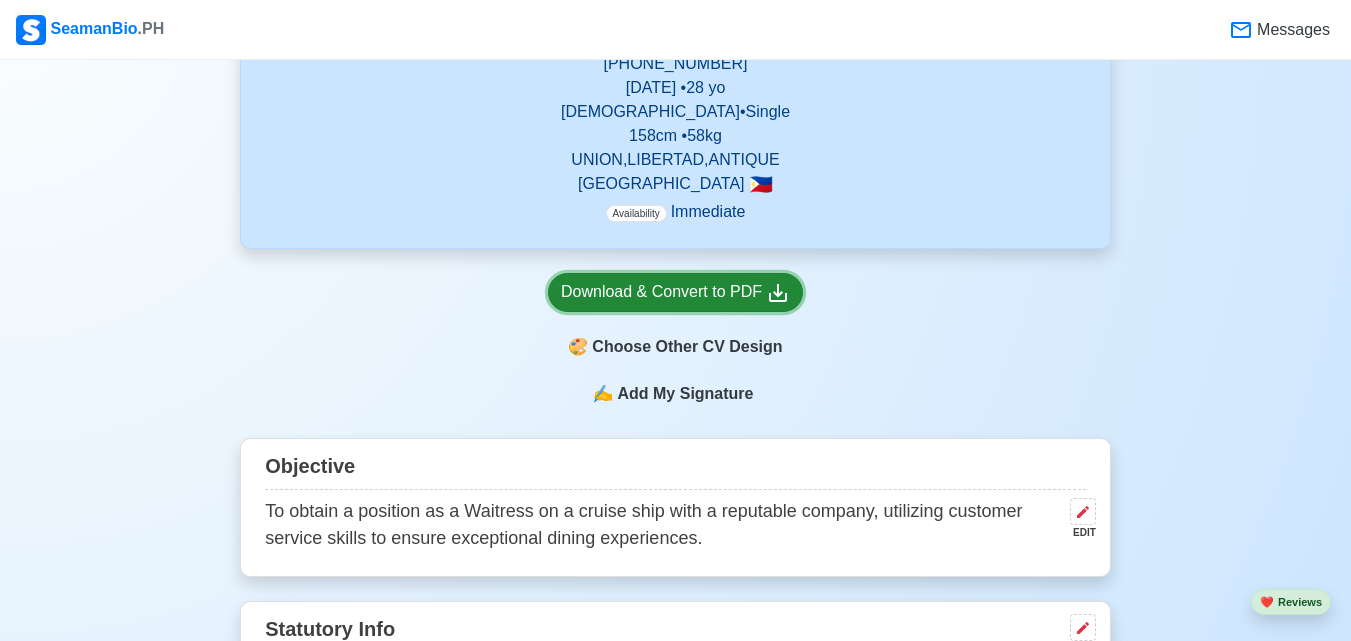 click on "Download & Convert to PDF" at bounding box center (675, 292) 